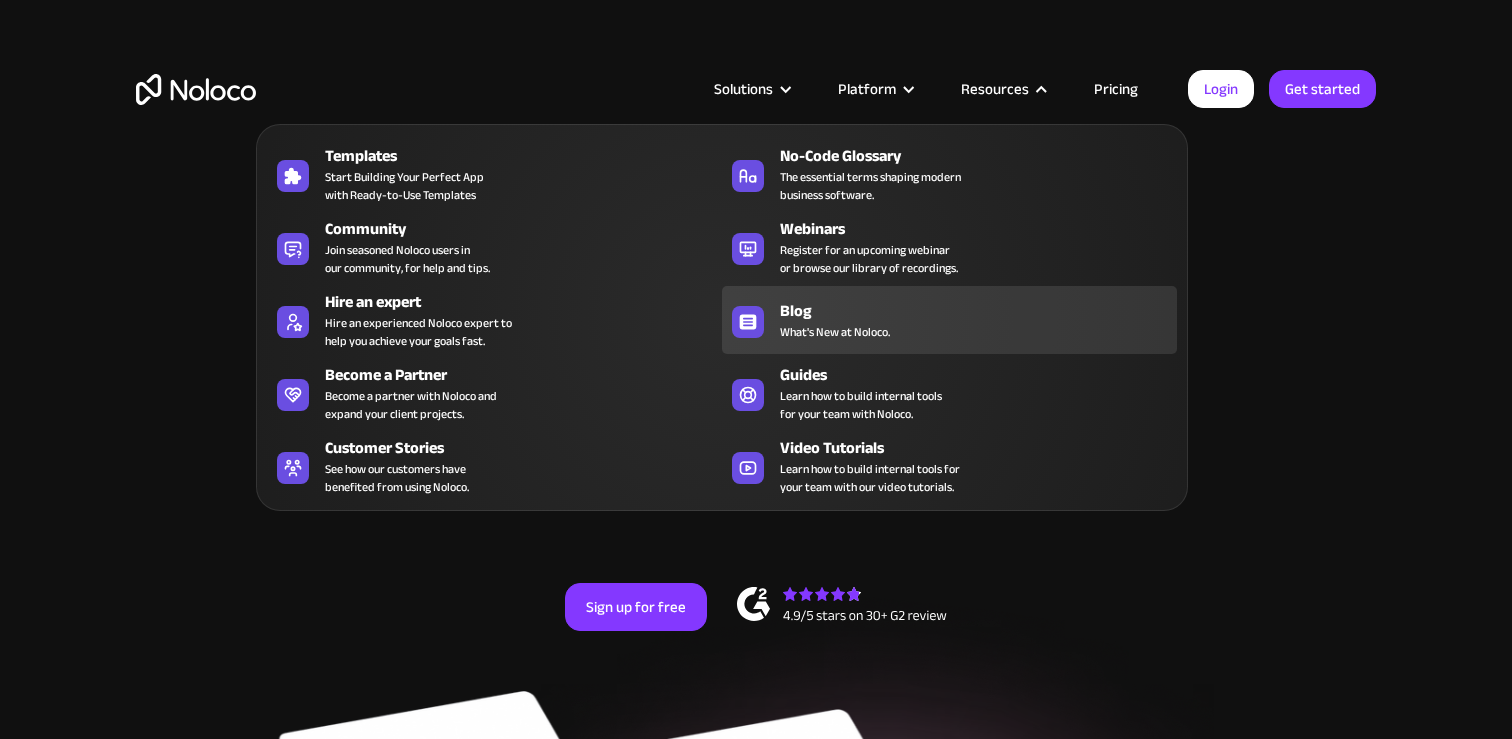 scroll, scrollTop: 0, scrollLeft: 0, axis: both 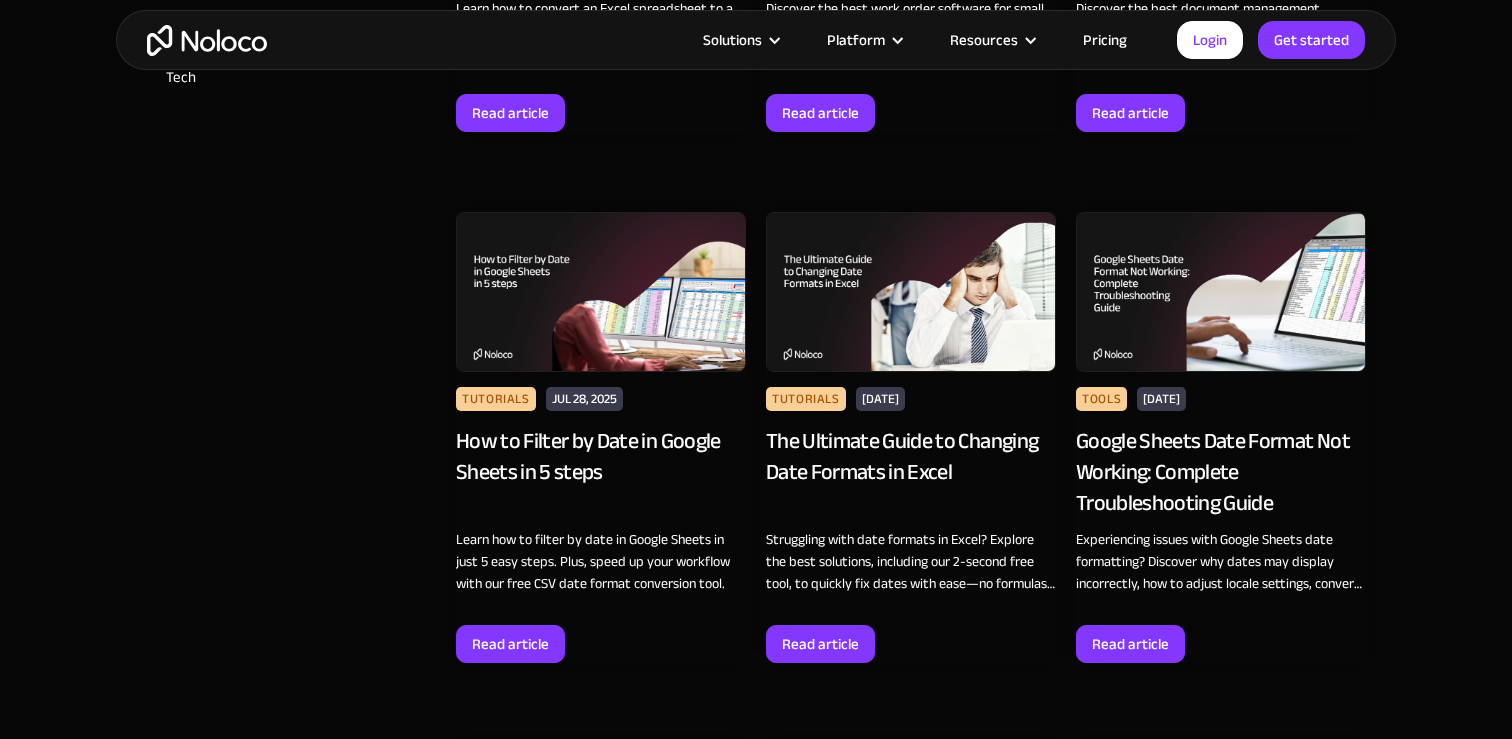 click on "The Ultimate Guide to Changing Date Formats in Excel" at bounding box center [911, 472] 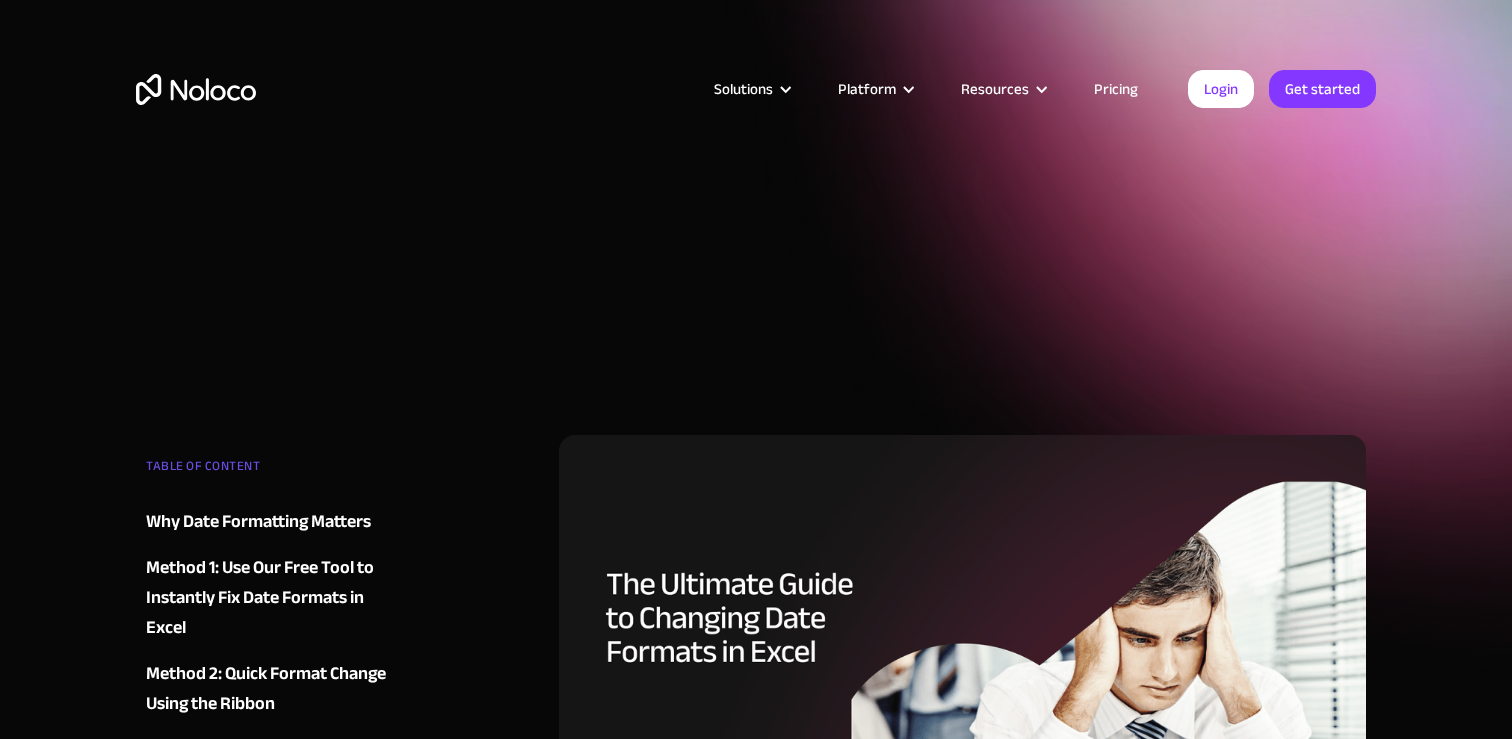 scroll, scrollTop: 0, scrollLeft: 0, axis: both 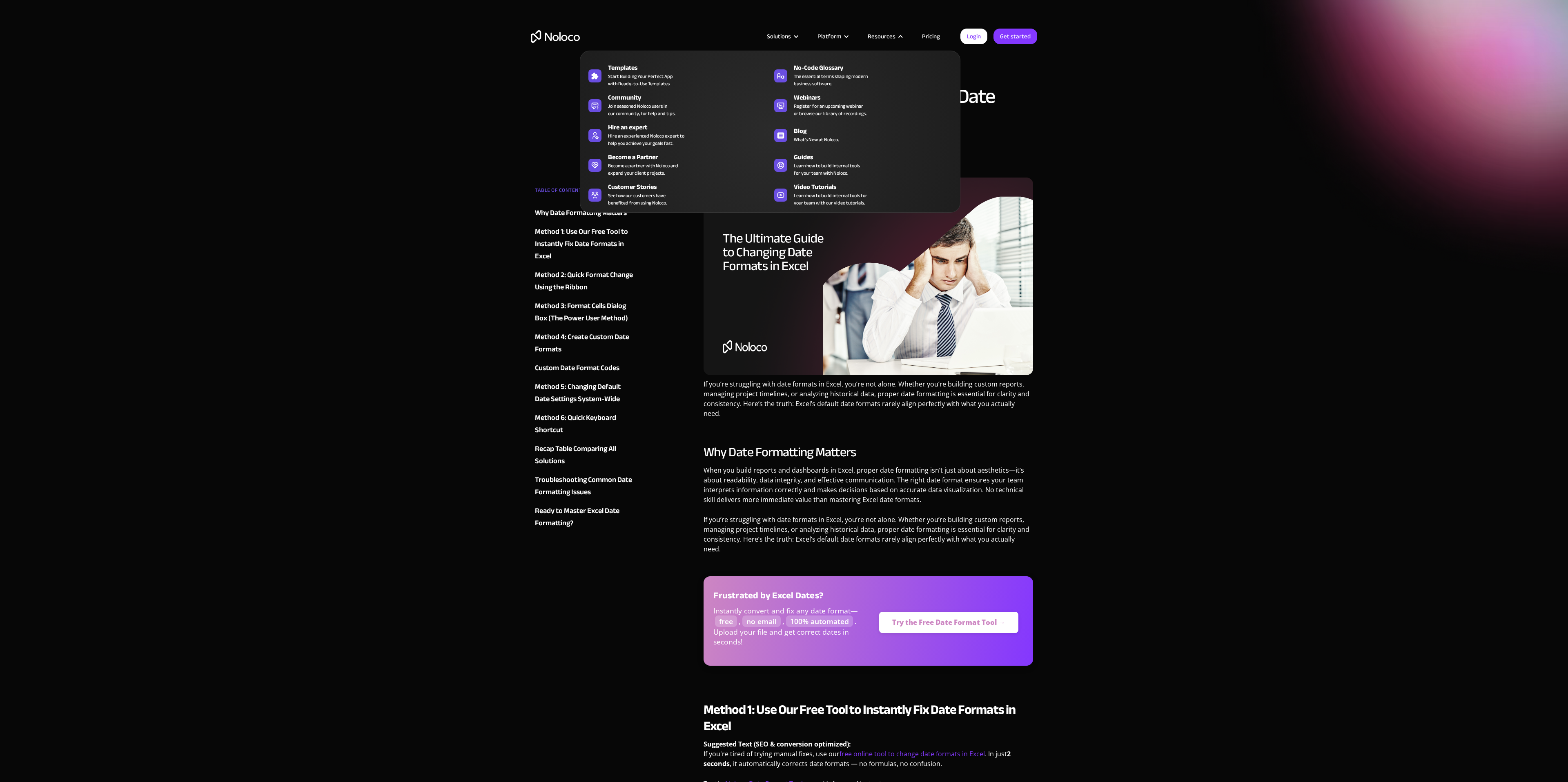 click on "Resources" at bounding box center [882, 36] 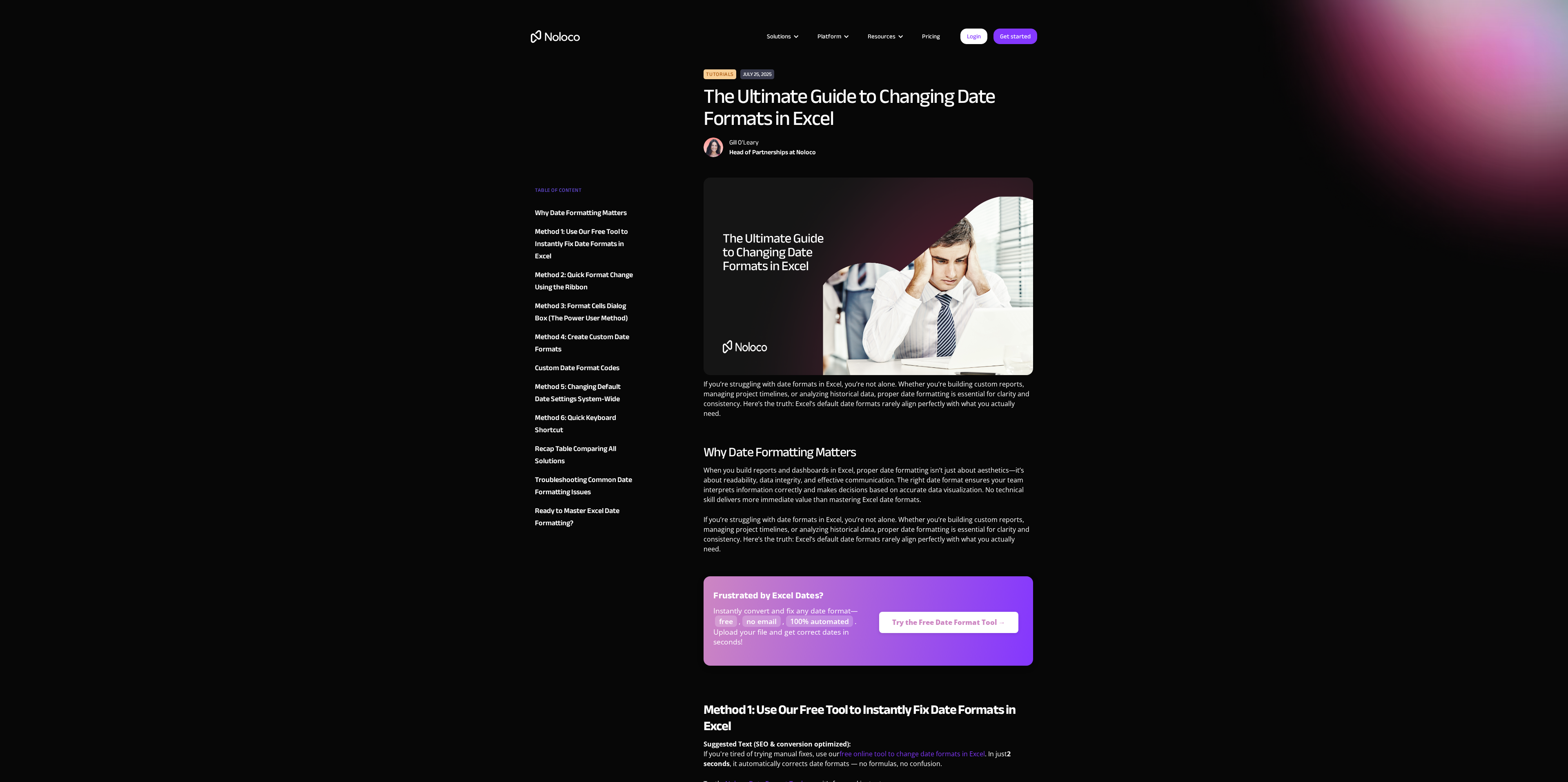 click on "Resources" at bounding box center (882, 36) 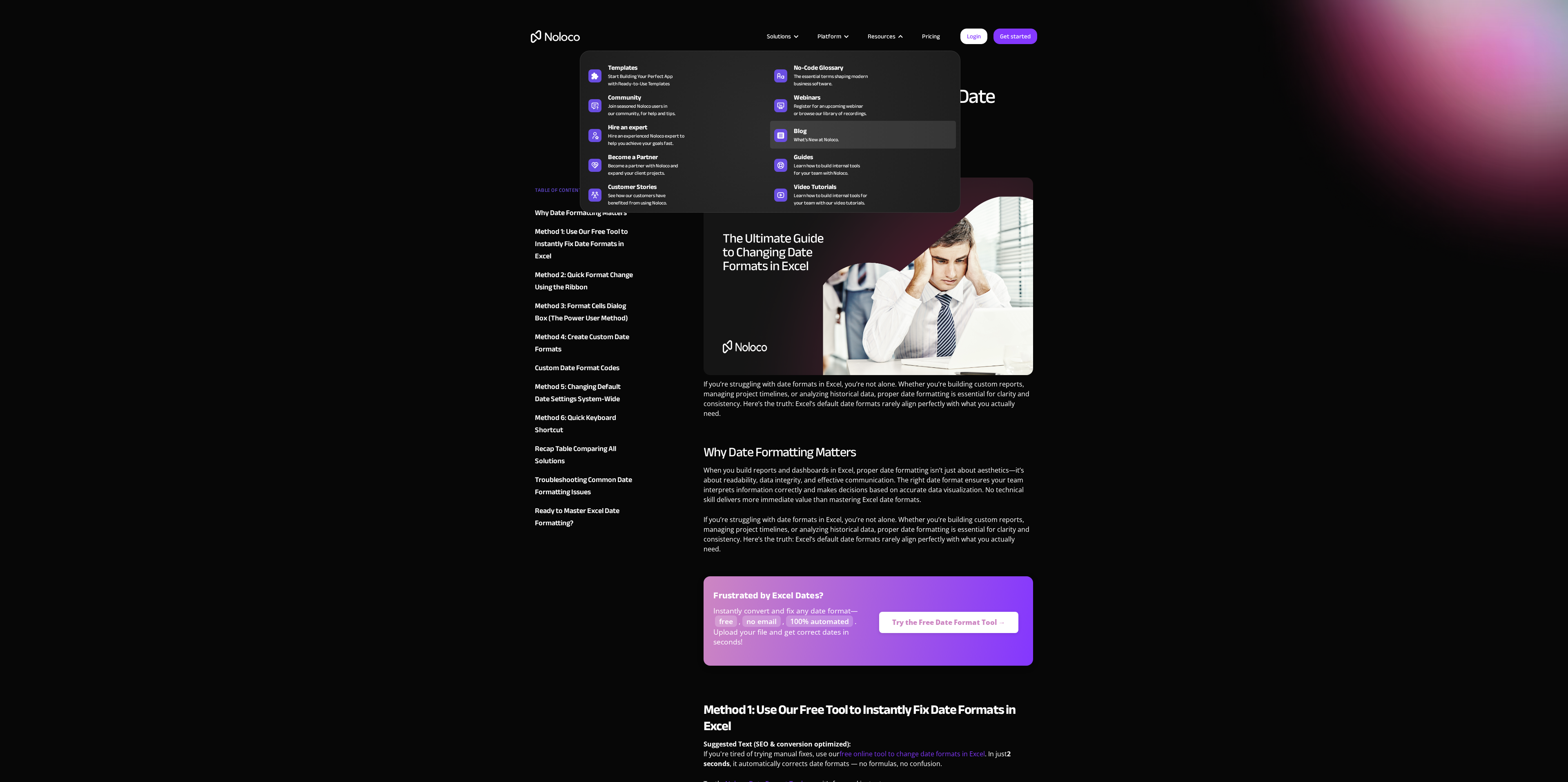 click on "What's New at Noloco." at bounding box center [816, 140] 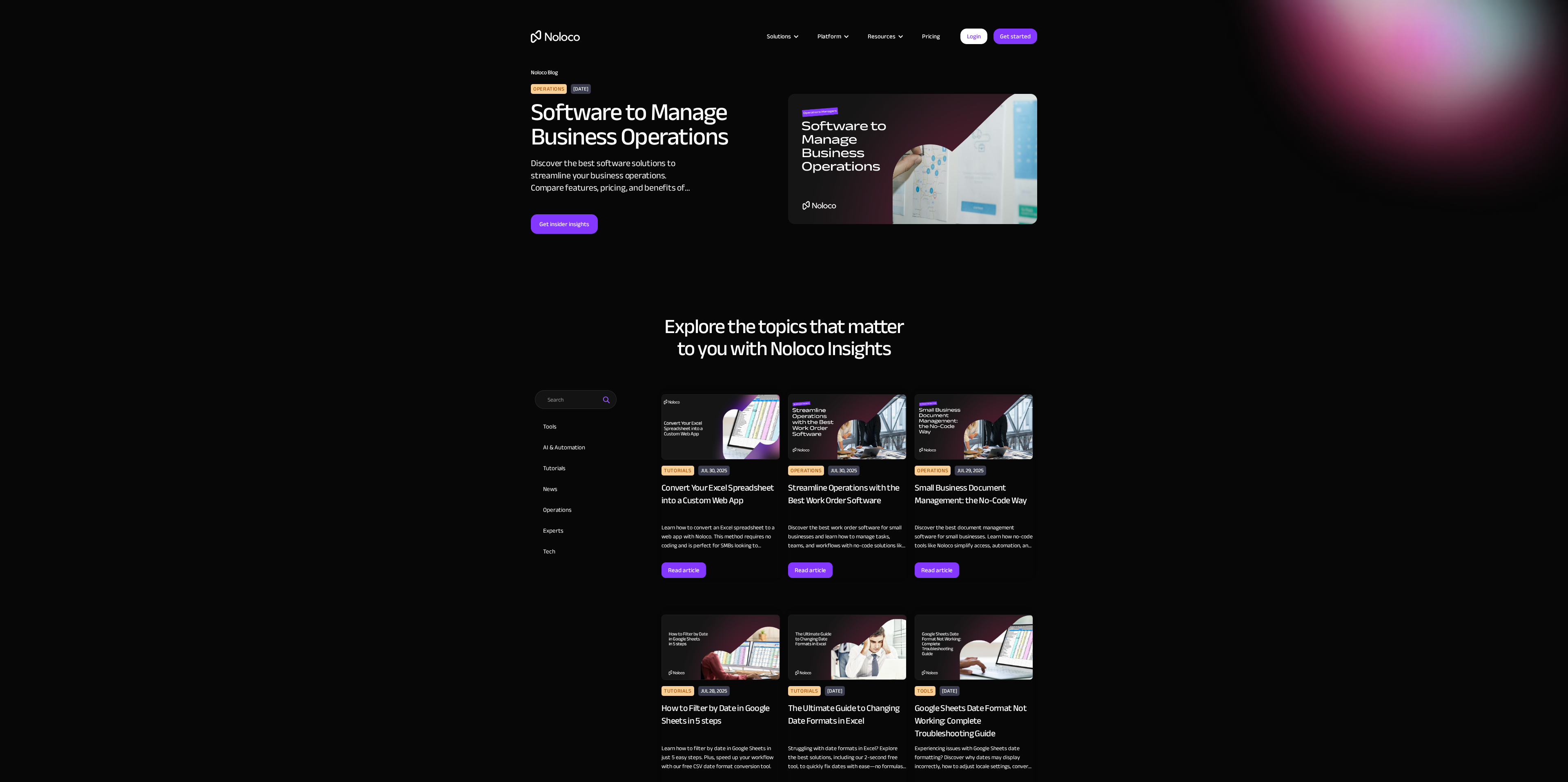 scroll, scrollTop: 0, scrollLeft: 0, axis: both 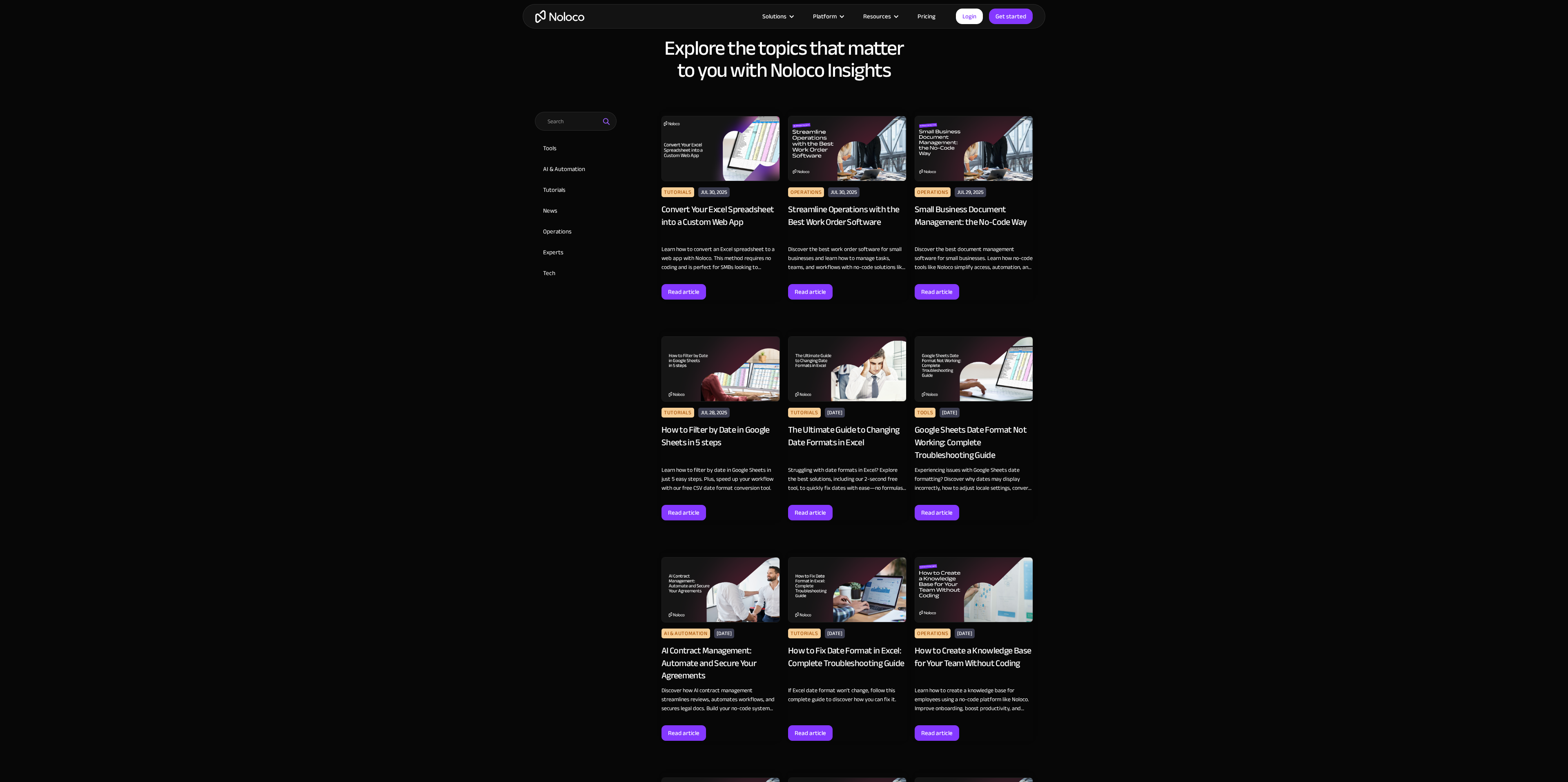 click at bounding box center [974, 369] 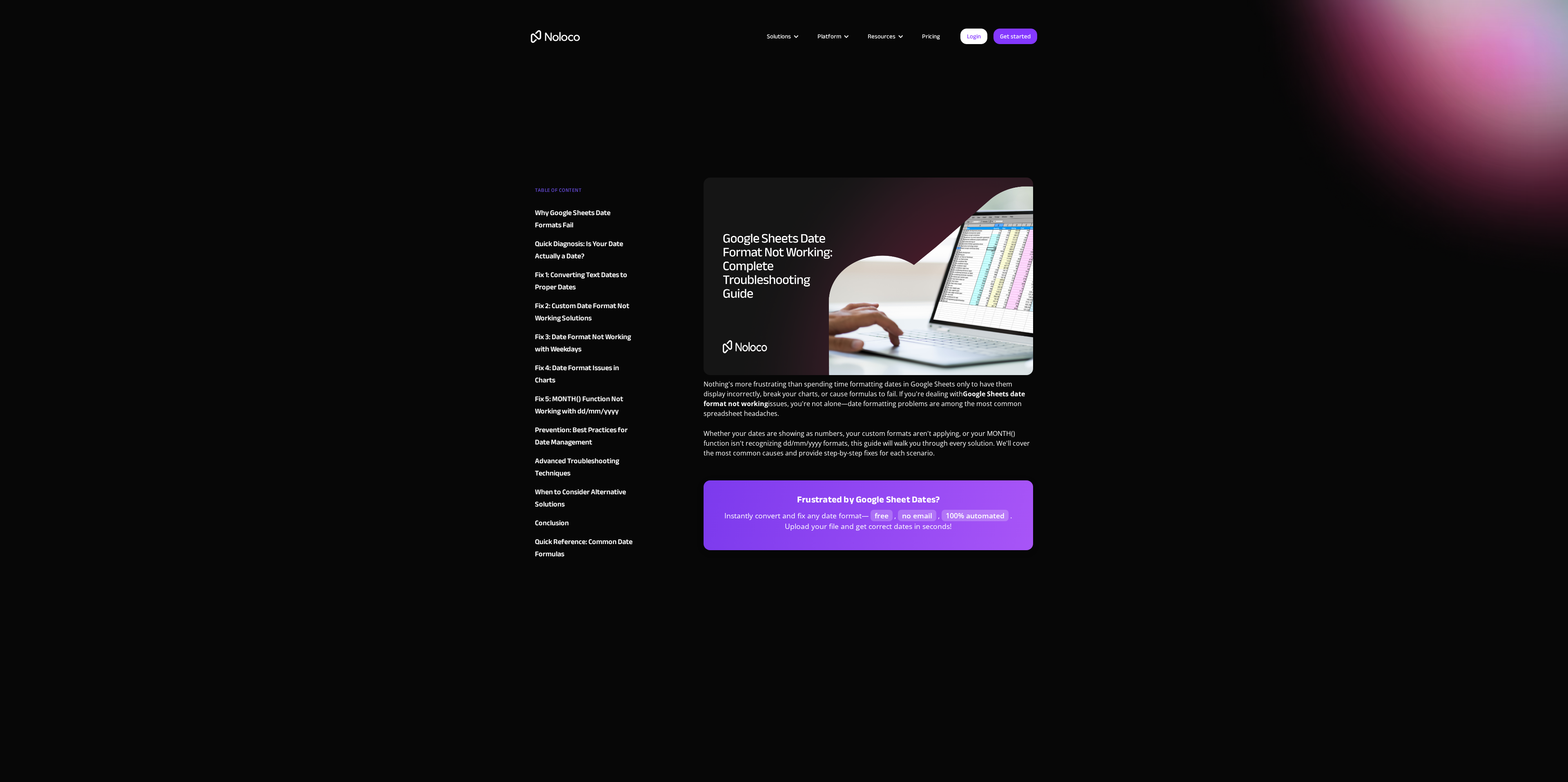 scroll, scrollTop: 0, scrollLeft: 0, axis: both 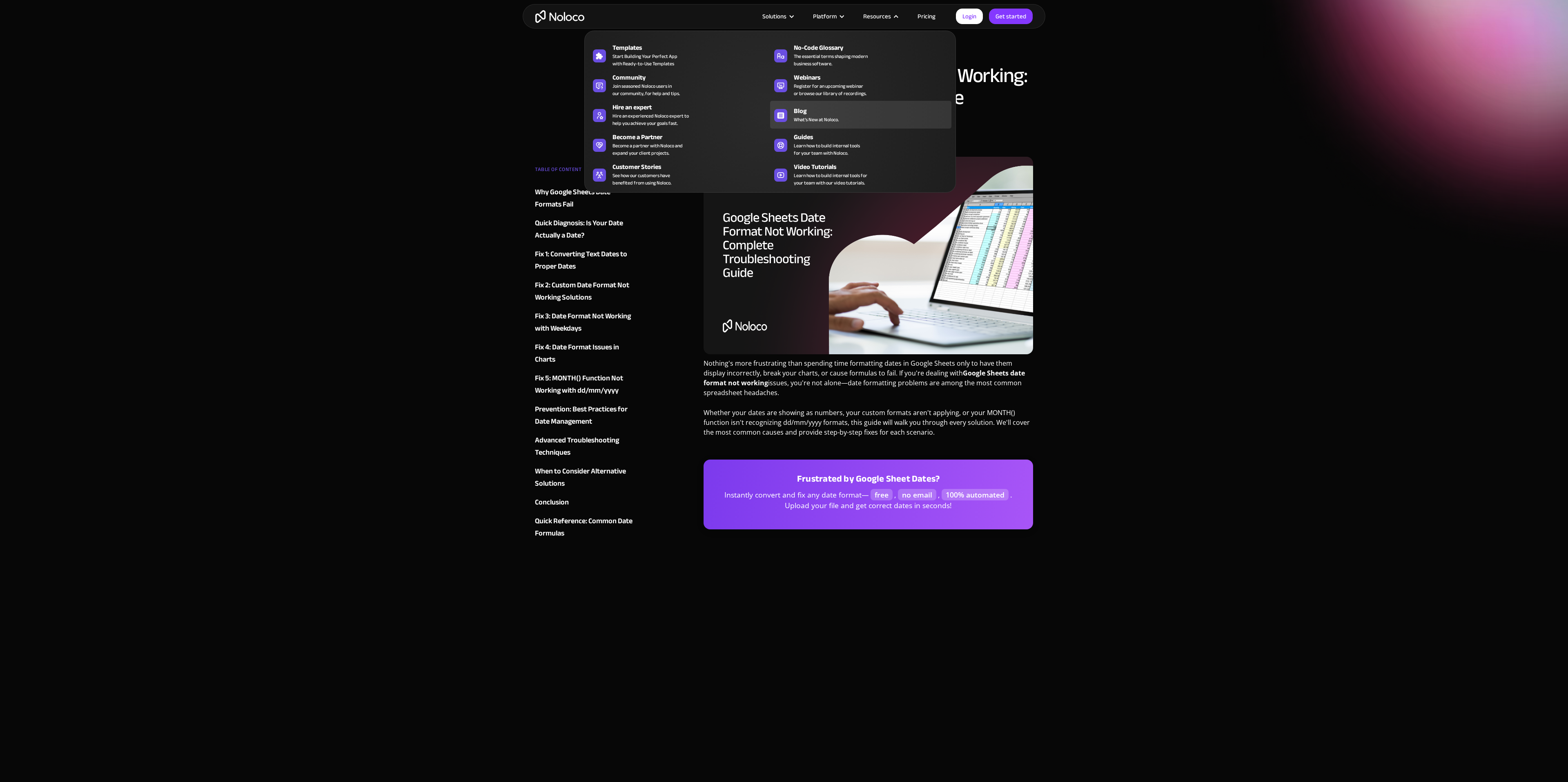 click on "What's New at Noloco." at bounding box center [816, 120] 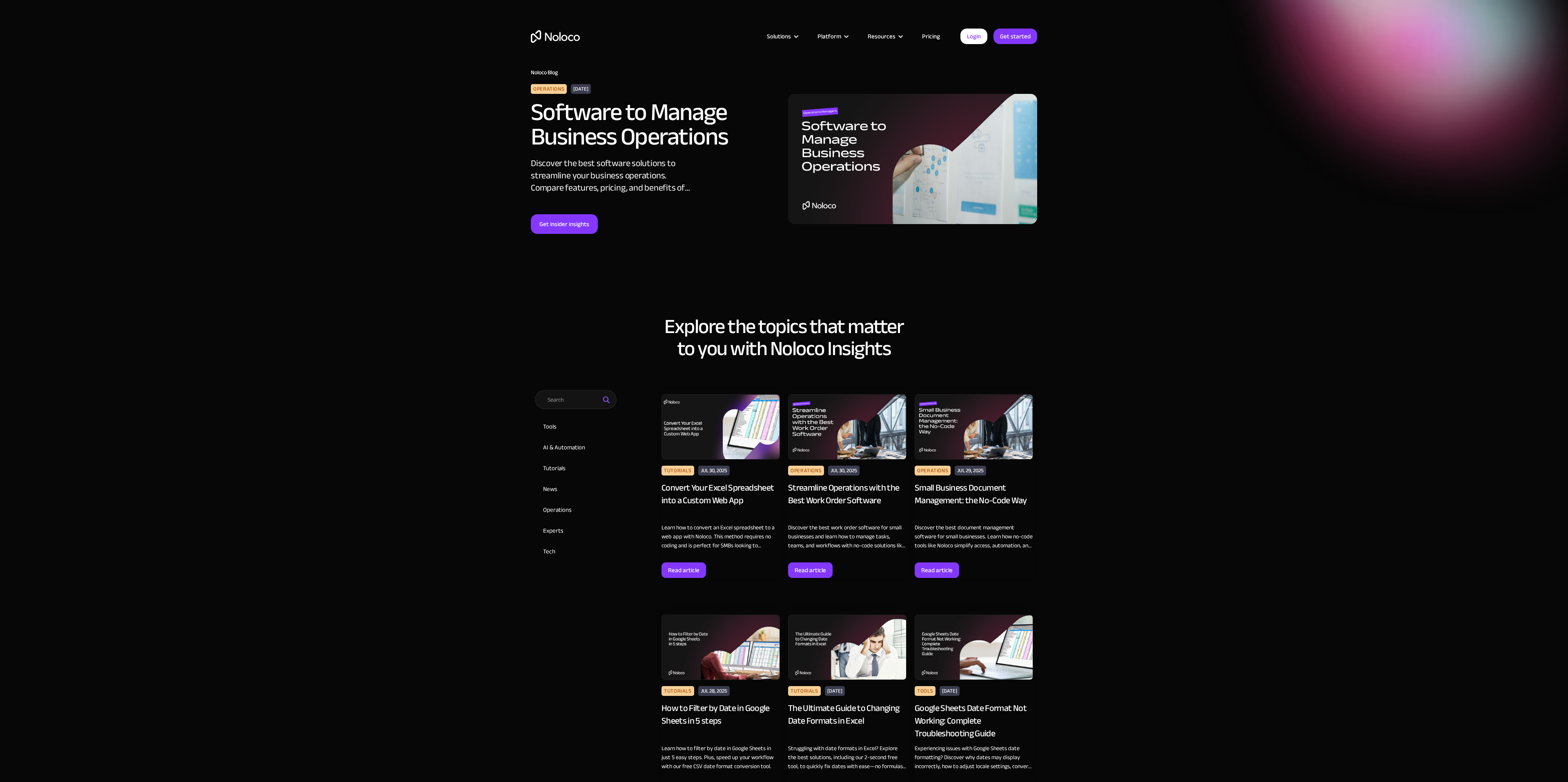 scroll, scrollTop: 0, scrollLeft: 0, axis: both 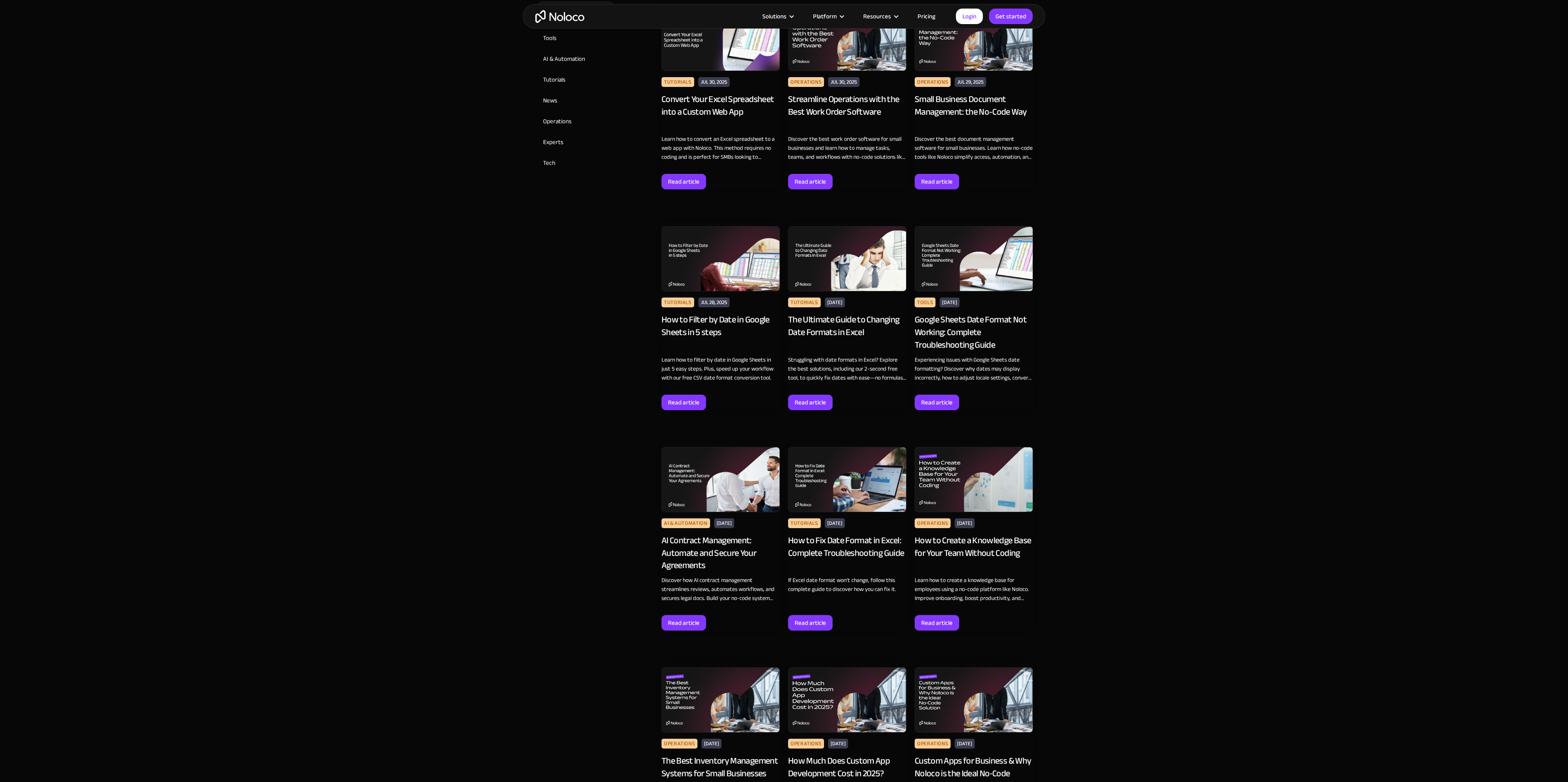 click at bounding box center [847, 480] 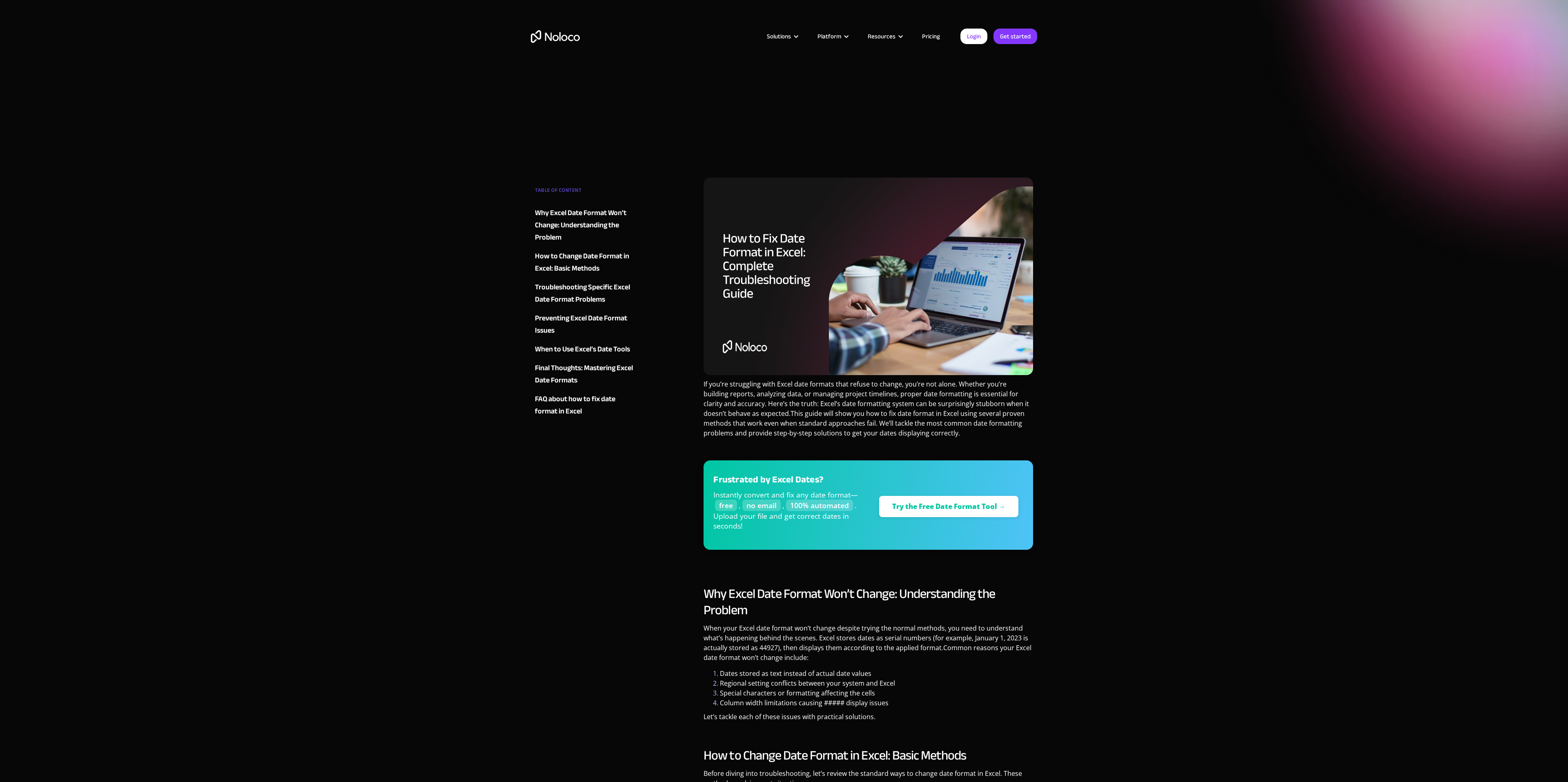 scroll, scrollTop: 0, scrollLeft: 0, axis: both 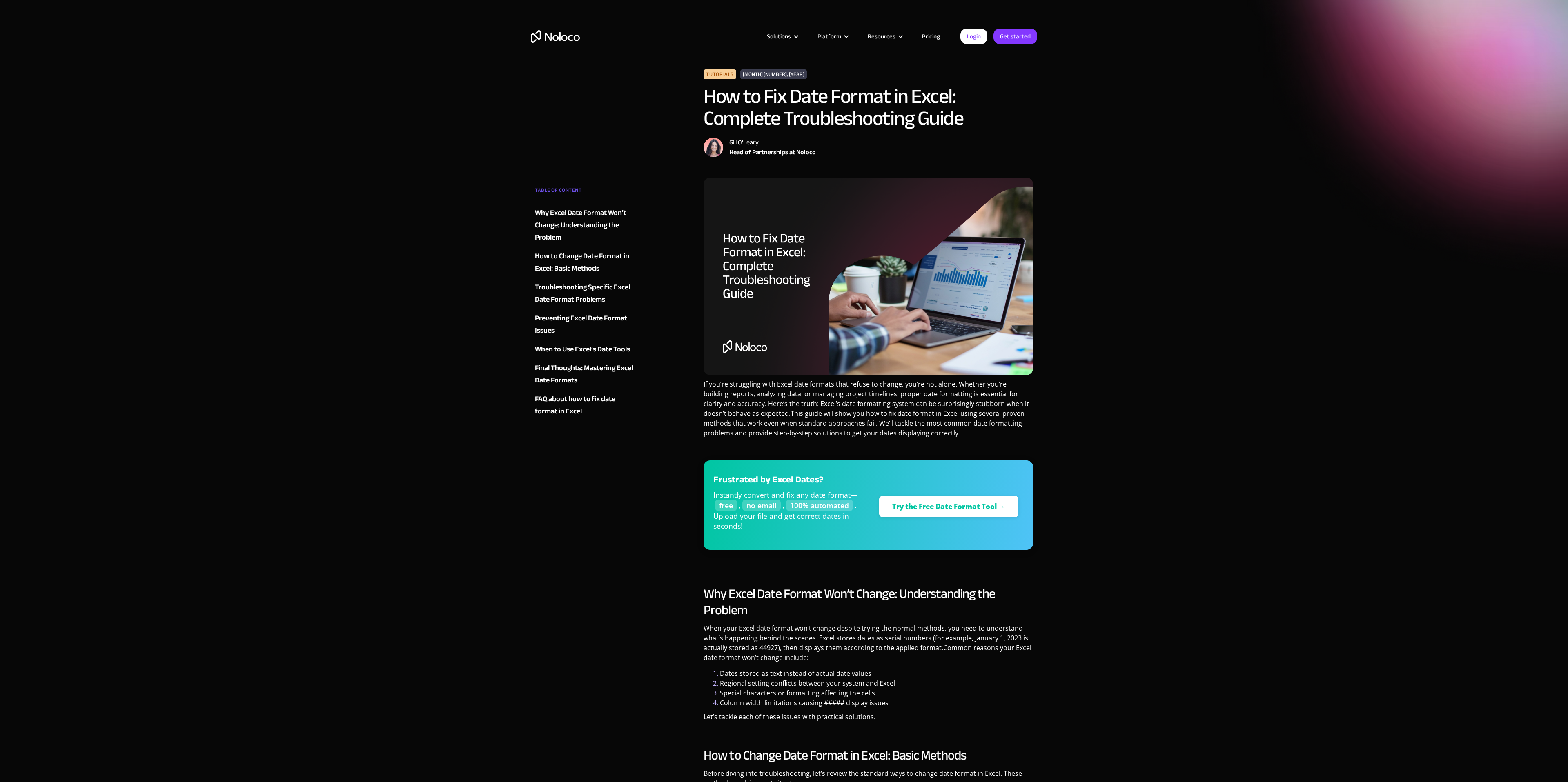 click on "TABLE OF CONTENT Why Excel Date Format Won’t Change: Understanding the Problem How to Change Date Format in Excel: Basic Methods Troubleshooting Specific Excel Date Format Problems Problem: Excel Date Format Keeps Changing Problem: Excel Column Won’t Change Date Format Problem: Excel Dates Showing as Numbers Problem: ##### Appears in Cells Preventing Excel Date Format Issues When to Use Excel’s Date Tools Final Thoughts: Mastering Excel Date Formats FAQ about how to fix date format in Excel Why is my Excel date format not working? How to fix excel date format mm dd yyyy not working? What to do when excel date format dd/mm/yyyy not working? Why change date format in excel not working after paste? Why are my changing date format in excel not working actions ignored?
Frustrated by Excel Dates?
Instantly convert and fix any date format— free ,
no email ,
100% automated .
Upload your file and get correct dates in seconds!
d" at bounding box center [784, 1549] 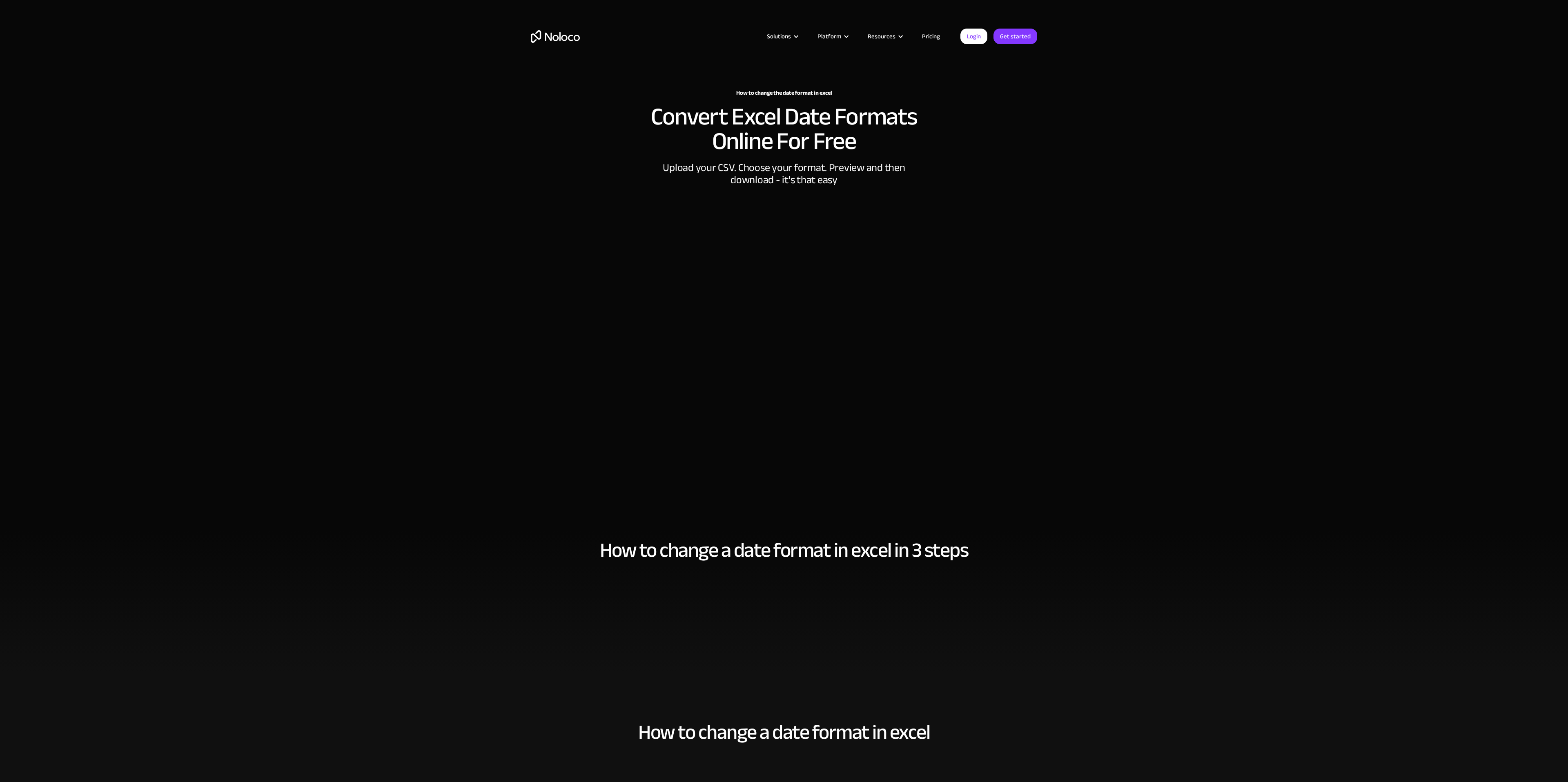 scroll, scrollTop: 0, scrollLeft: 0, axis: both 